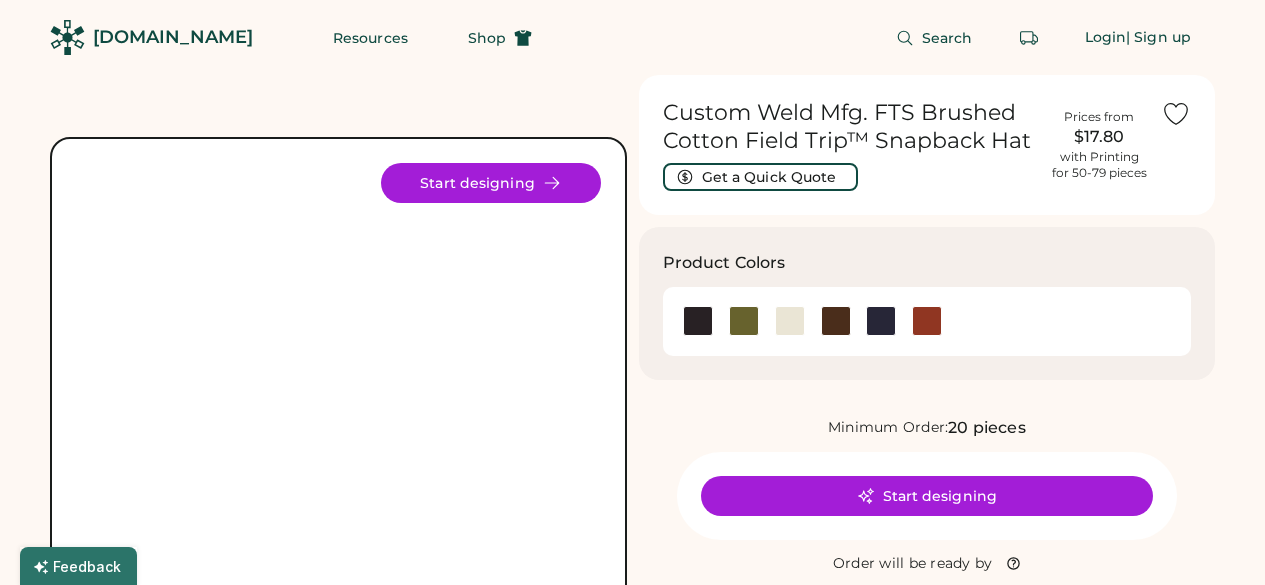 scroll, scrollTop: 0, scrollLeft: 0, axis: both 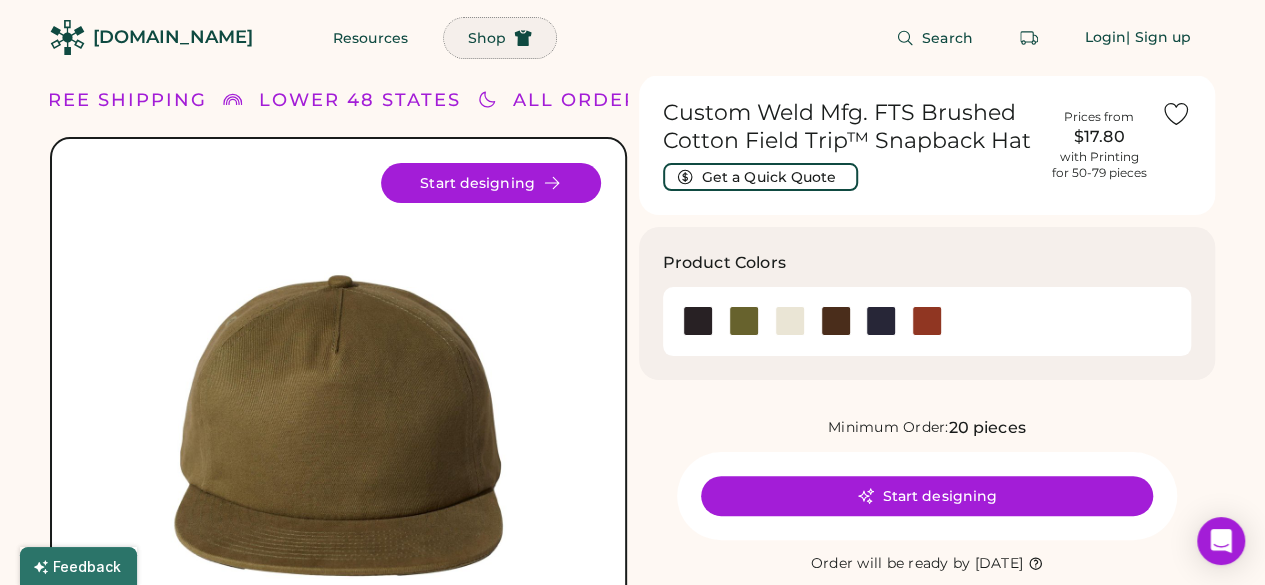 click on "Shop" at bounding box center (500, 38) 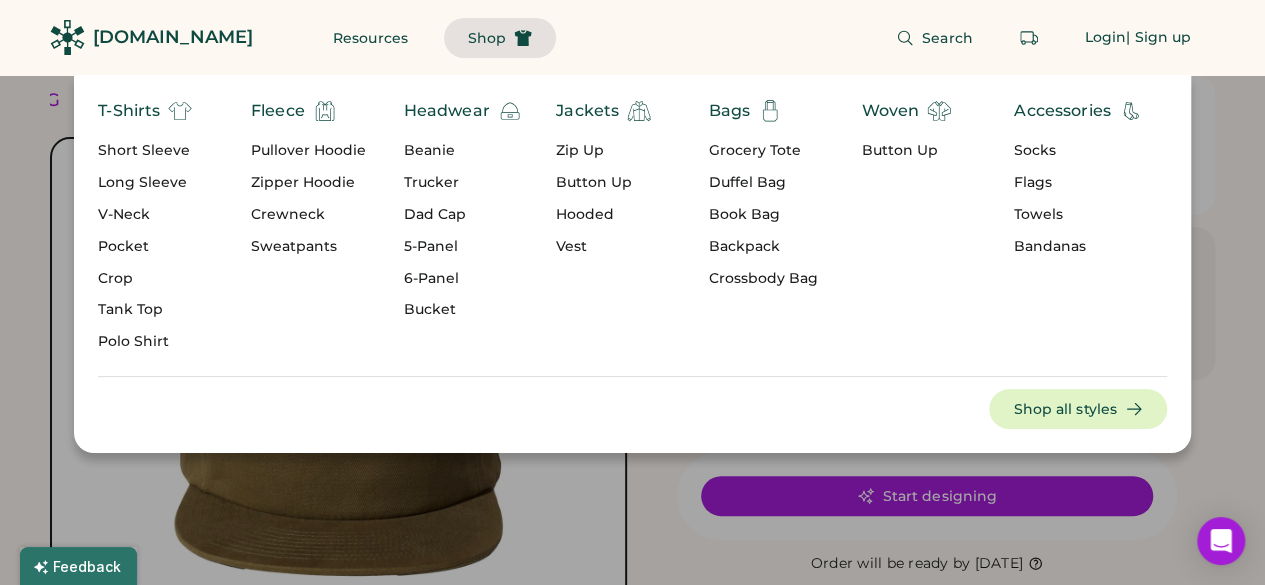 click on "Headwear" at bounding box center [447, 111] 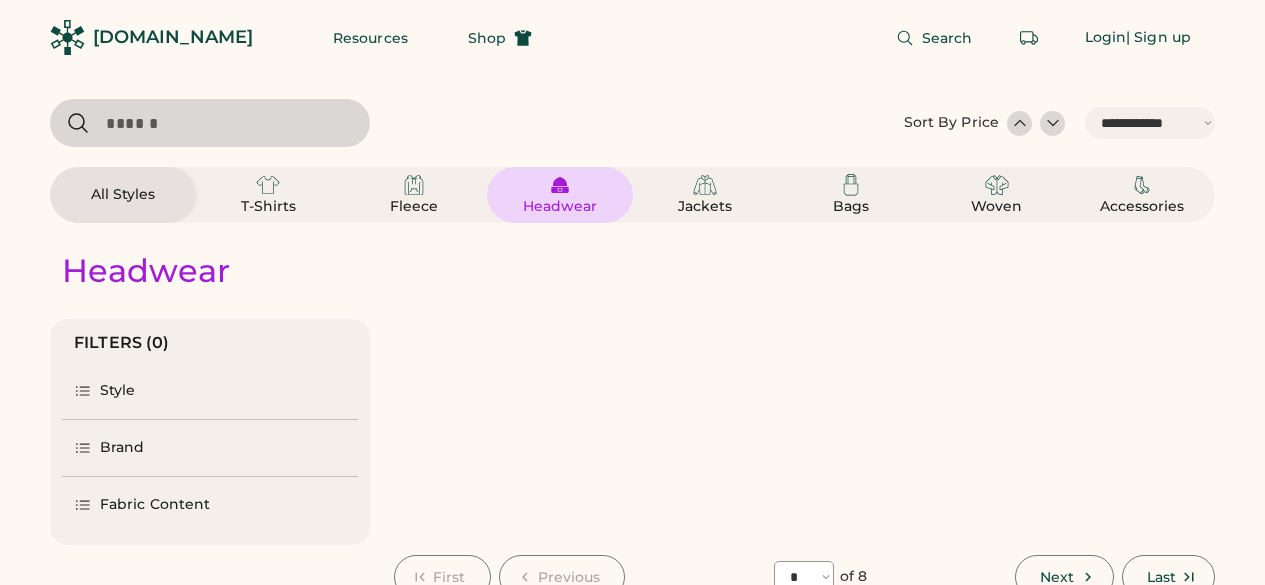 select on "*****" 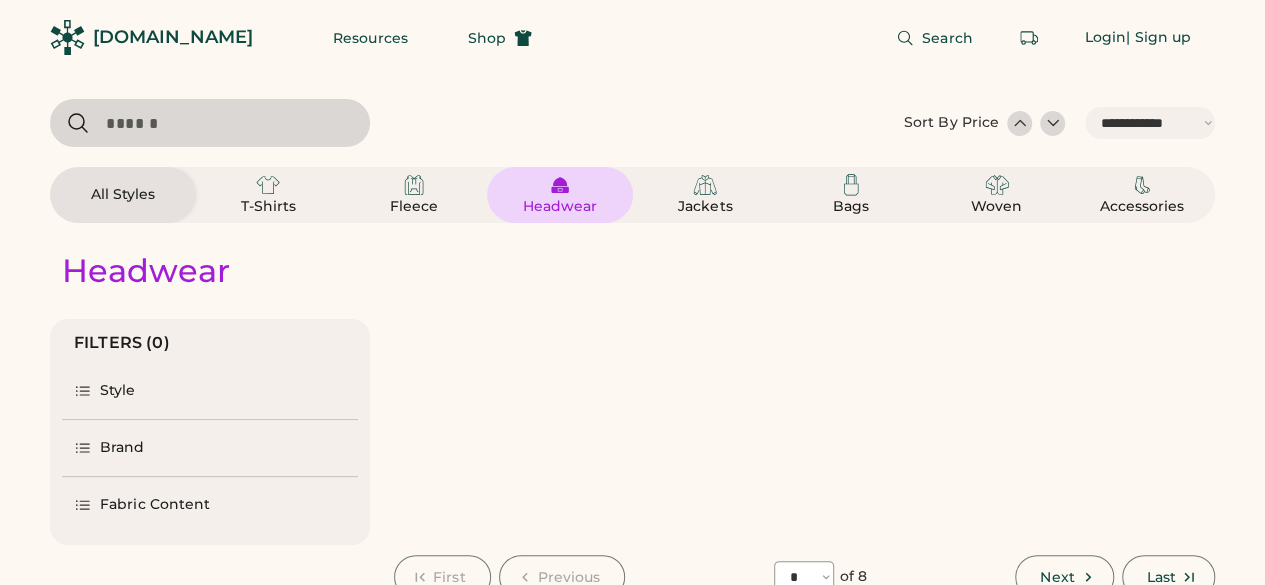 scroll, scrollTop: 0, scrollLeft: 0, axis: both 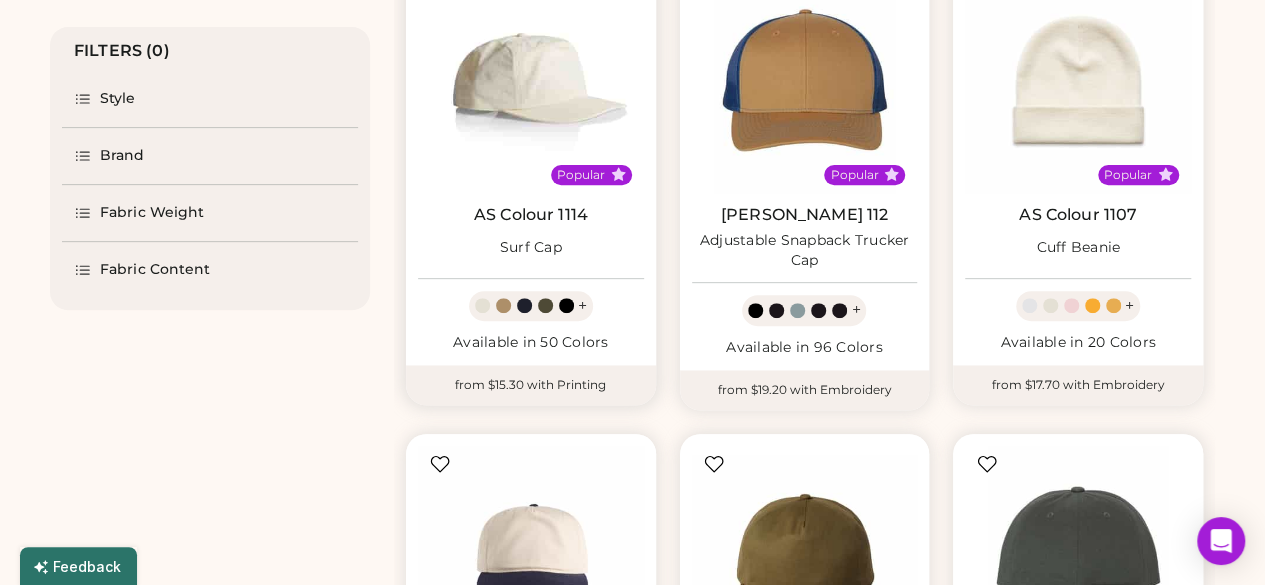 click at bounding box center (531, 80) 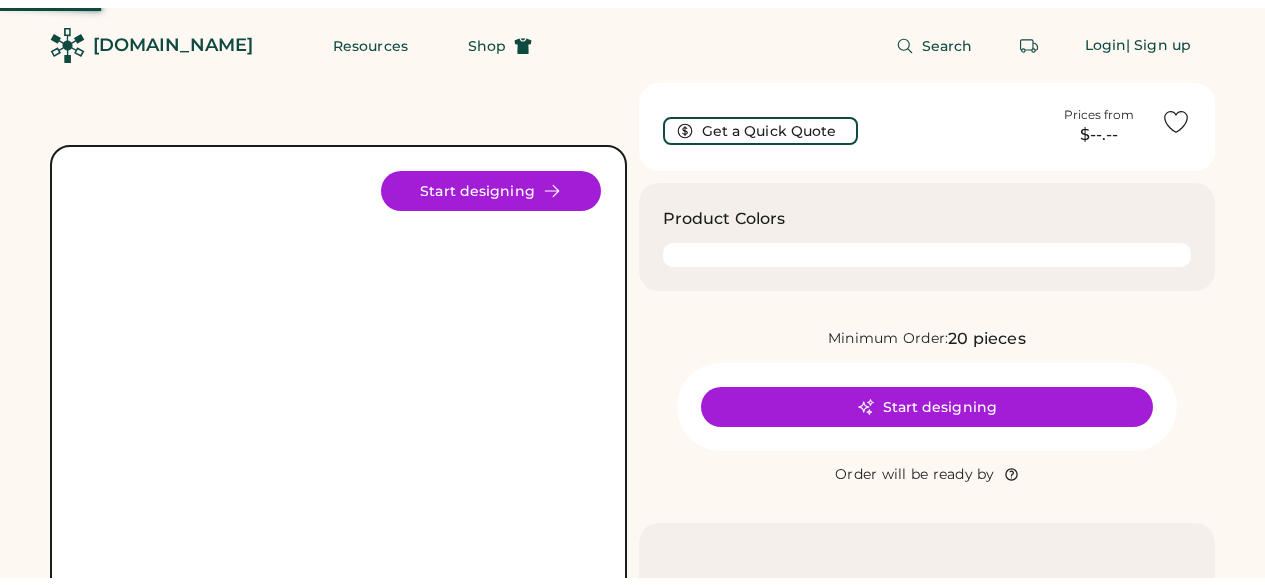 scroll, scrollTop: 0, scrollLeft: 0, axis: both 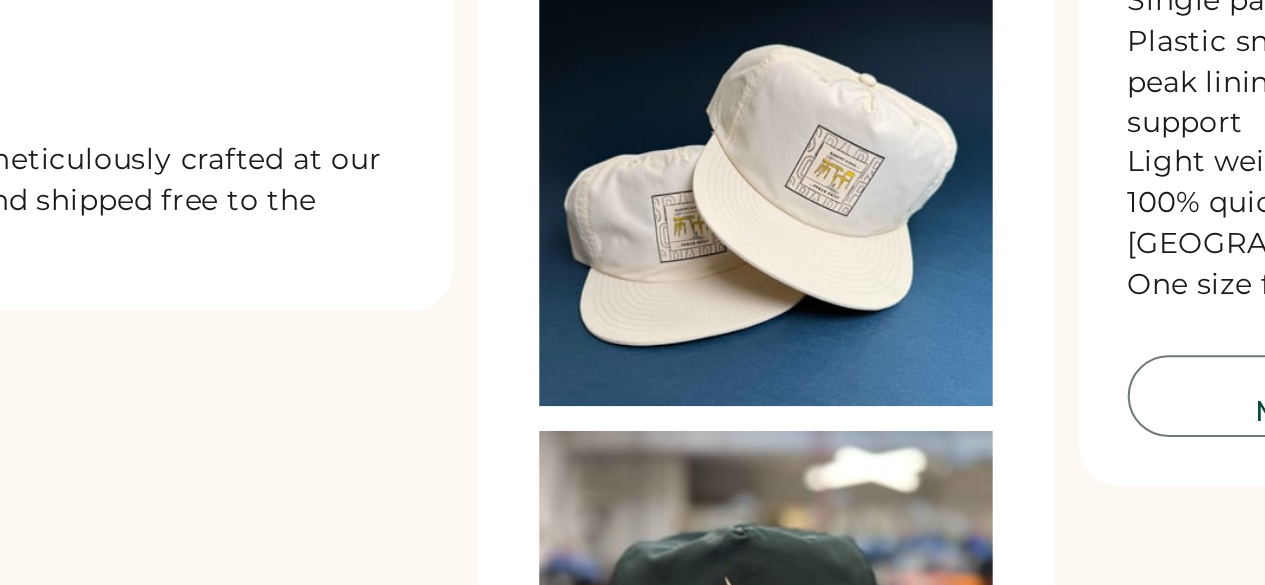 click at bounding box center (780, 152) 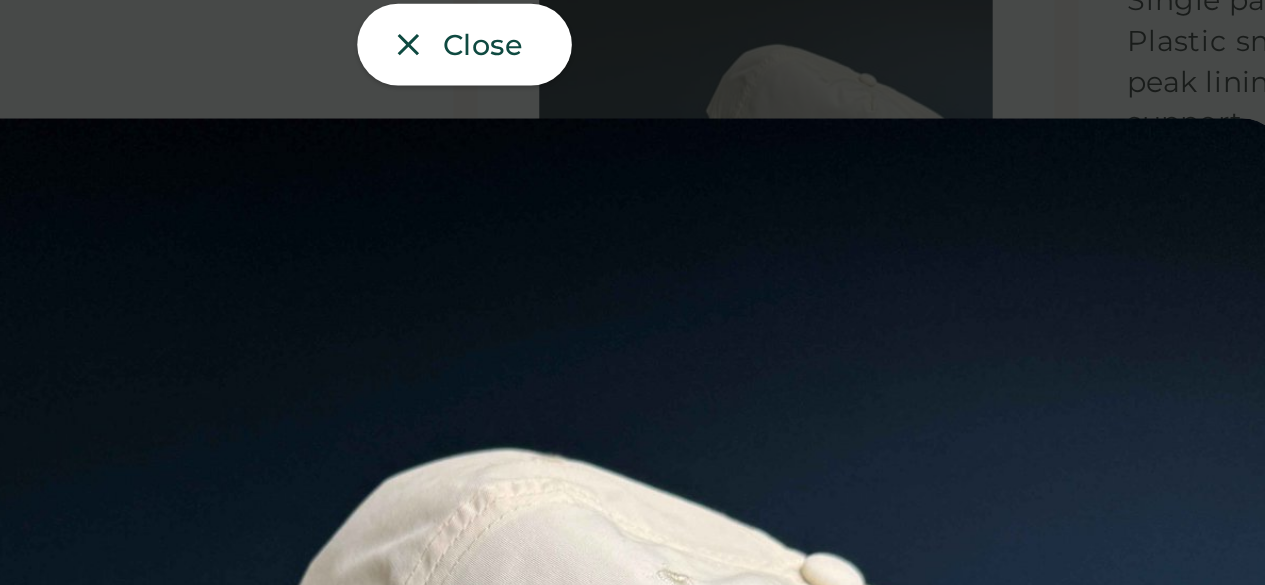 scroll, scrollTop: 56, scrollLeft: 0, axis: vertical 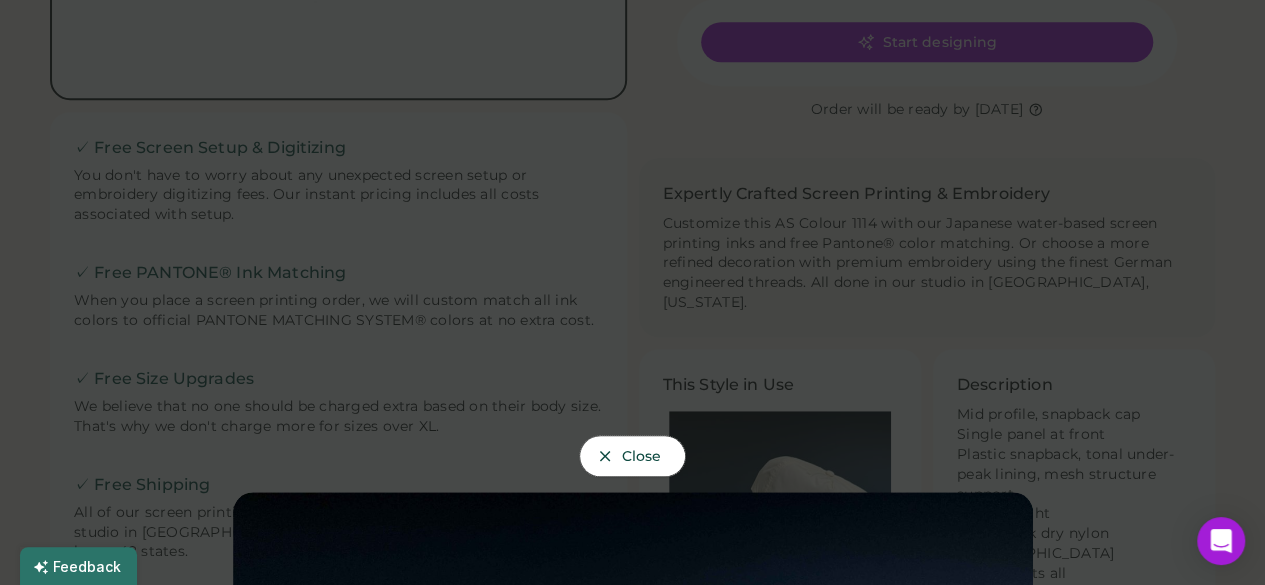 click on "Close" at bounding box center [633, 456] 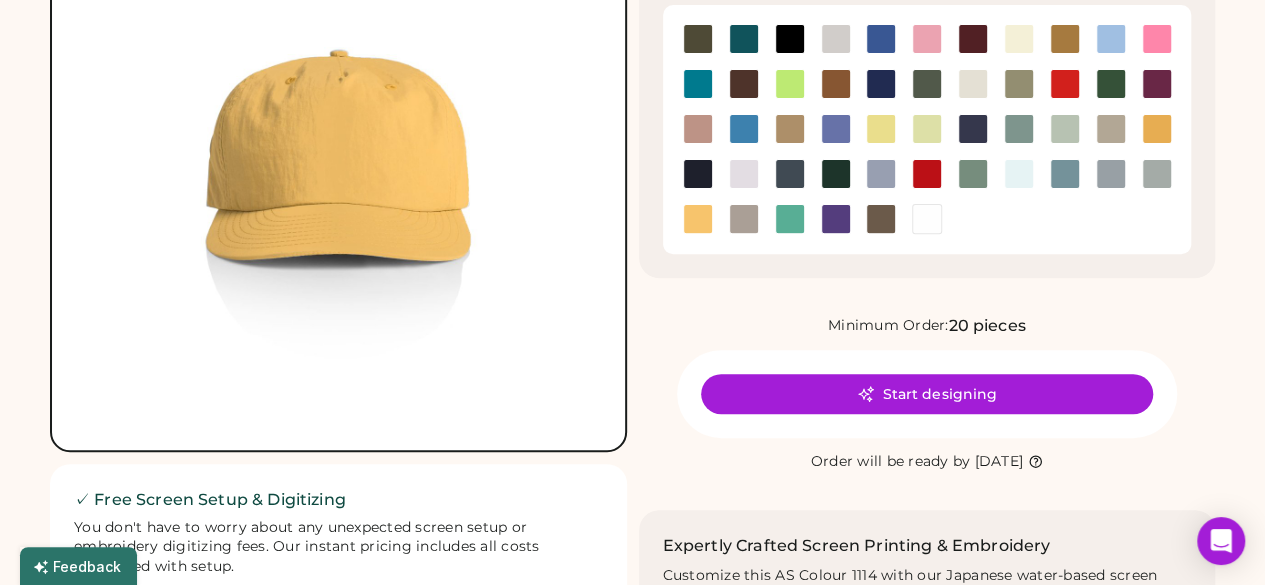 scroll, scrollTop: 0, scrollLeft: 0, axis: both 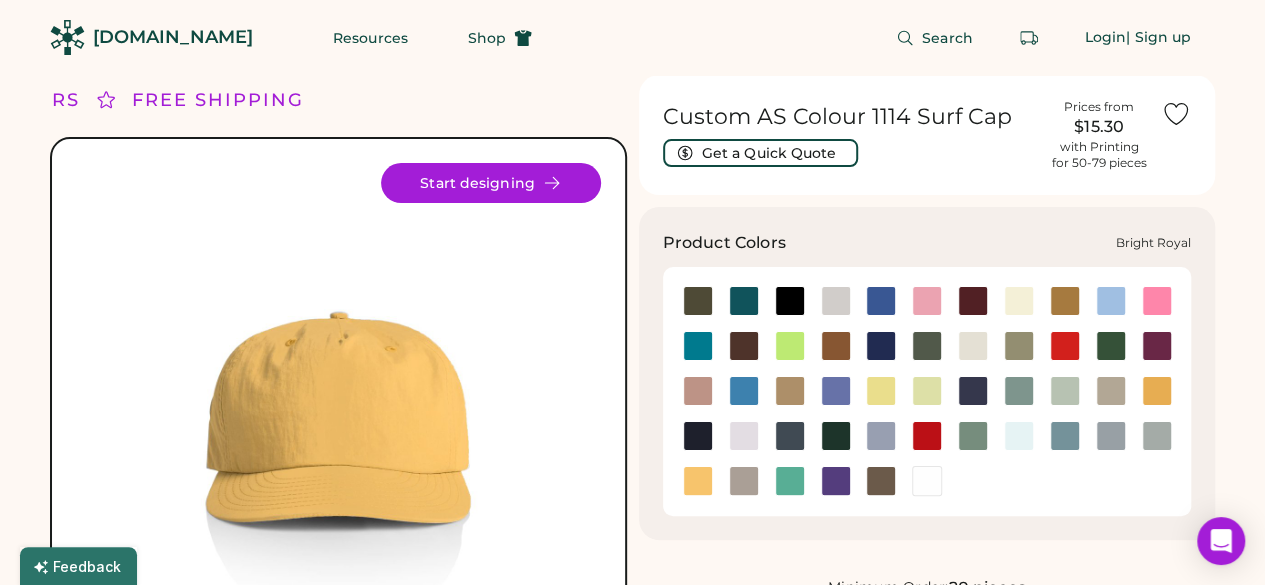 click at bounding box center (881, 301) 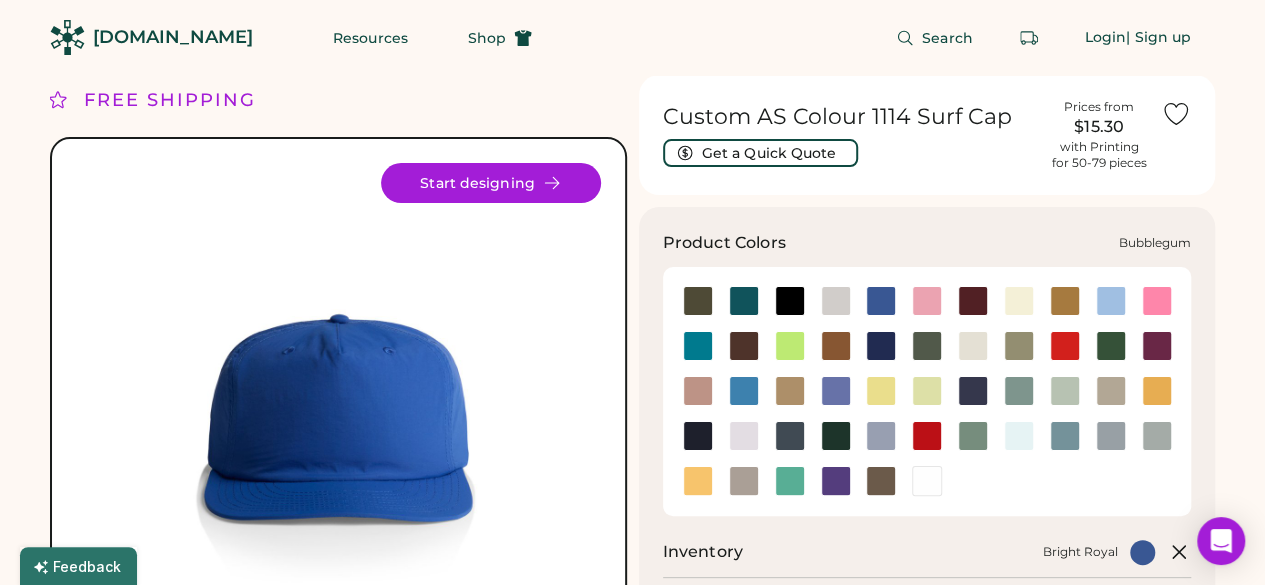 click at bounding box center [927, 301] 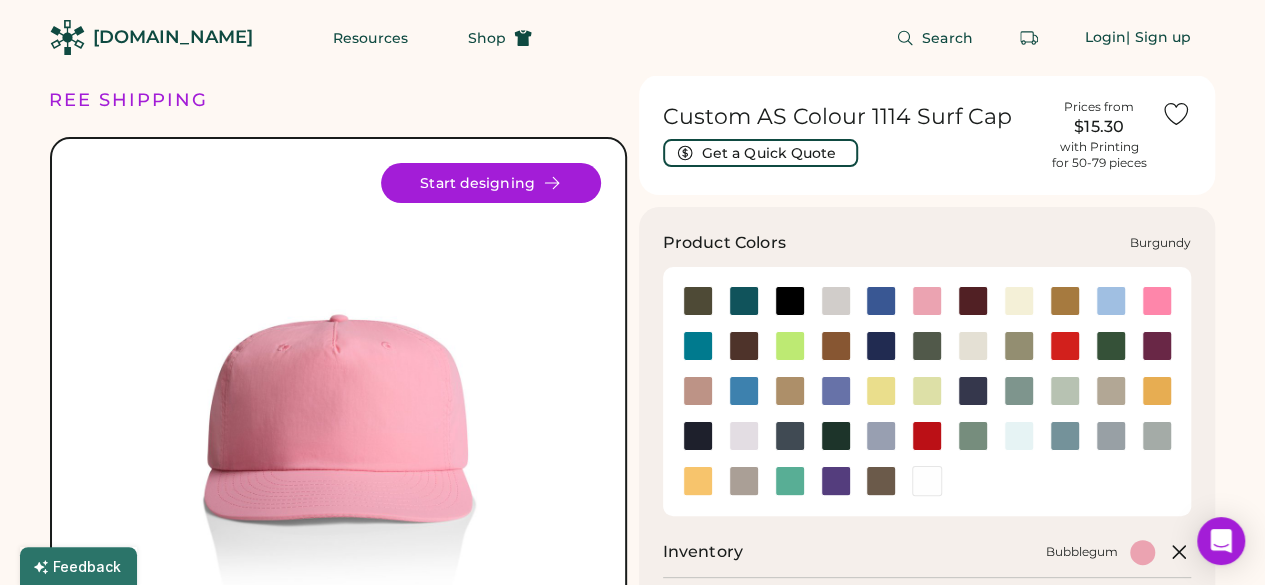 click at bounding box center [973, 301] 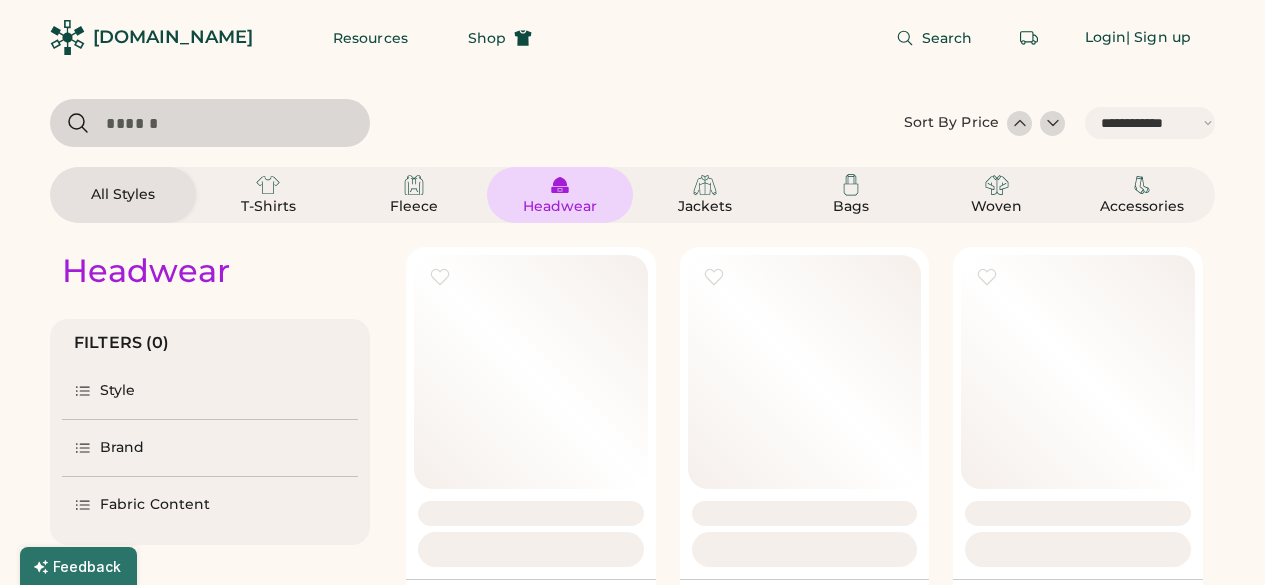 select on "*****" 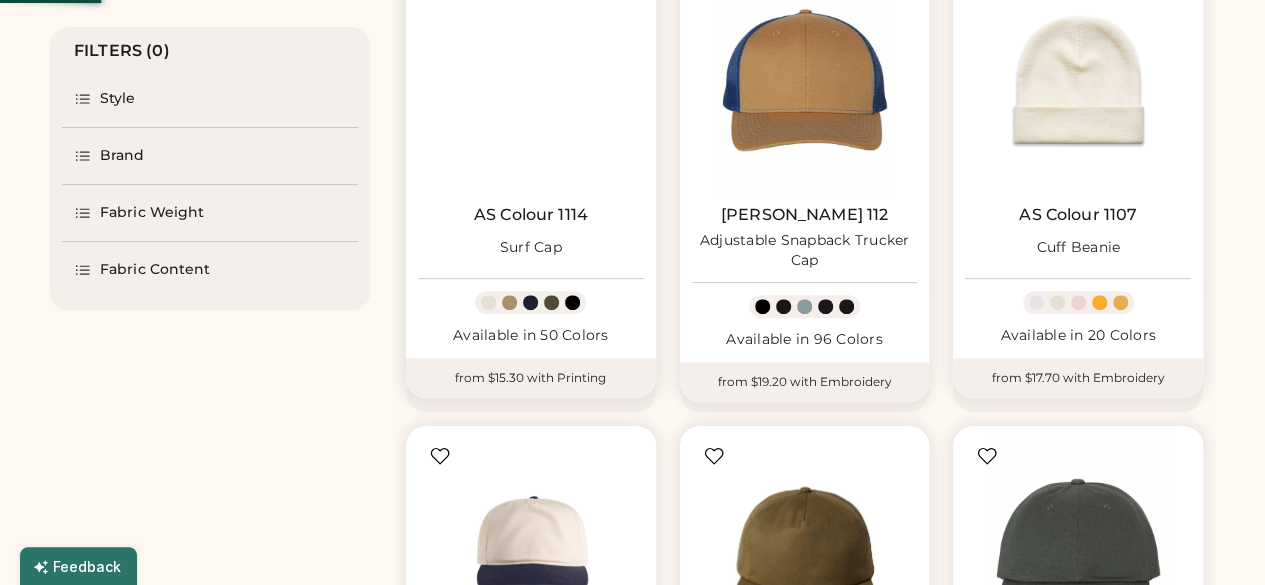 scroll, scrollTop: 0, scrollLeft: 0, axis: both 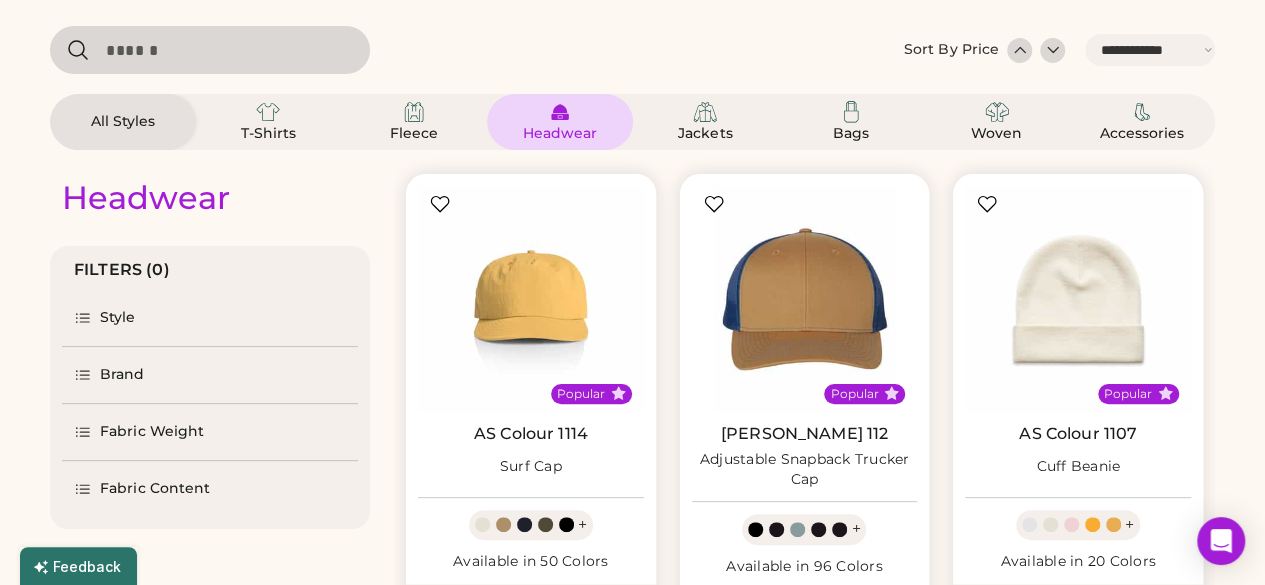 click on "Brand" at bounding box center (210, 375) 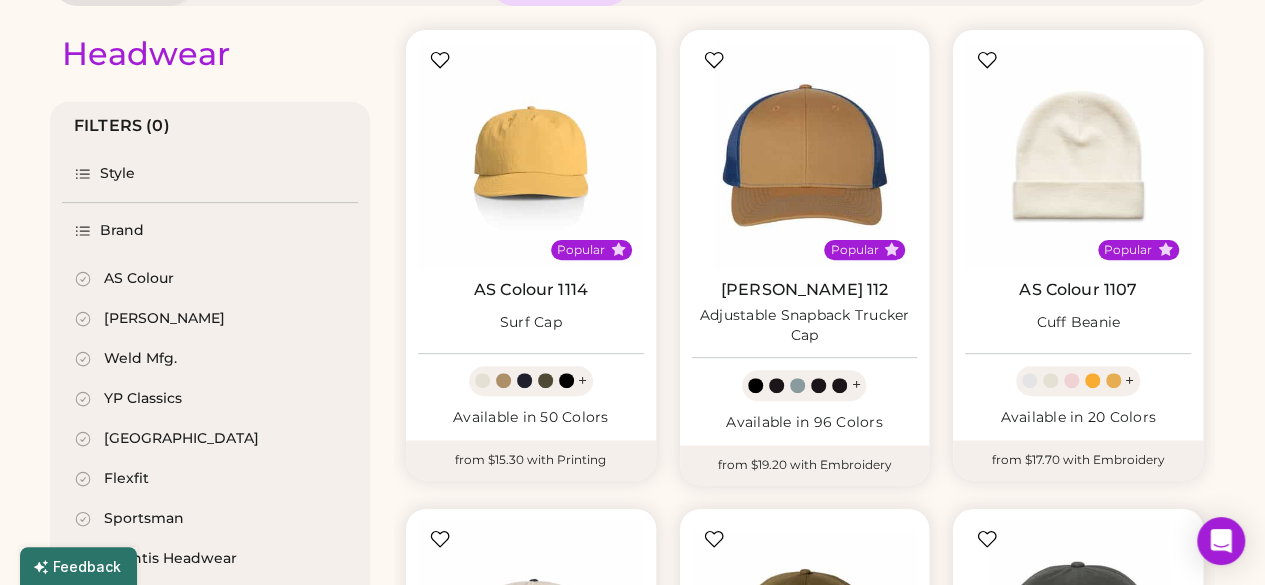 scroll, scrollTop: 234, scrollLeft: 0, axis: vertical 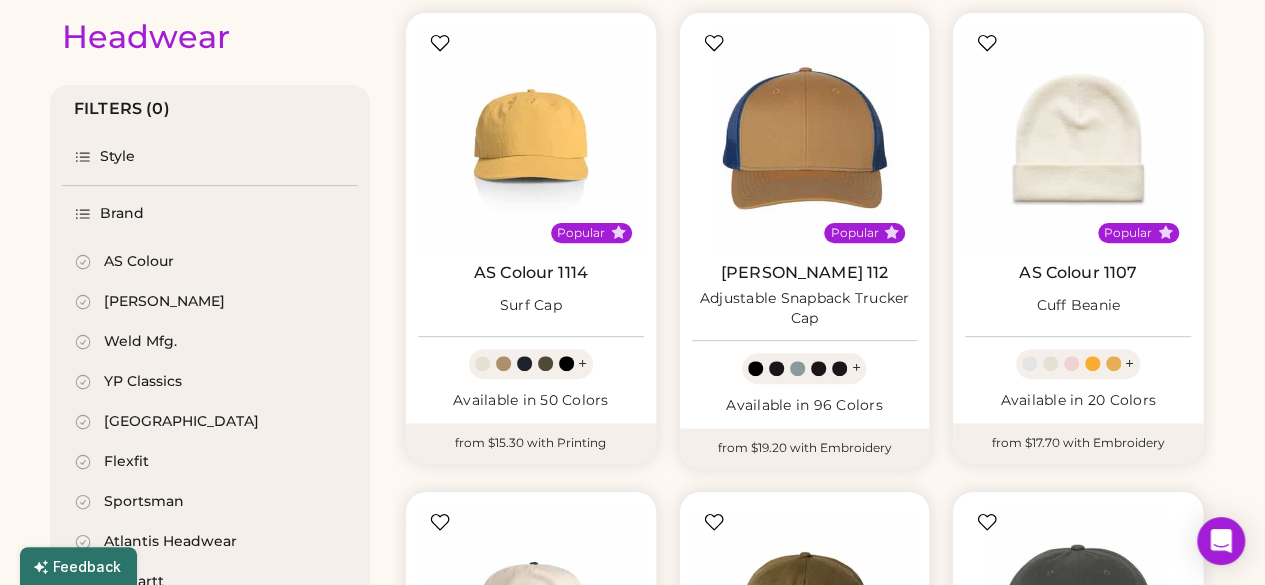 click on "Weld Mfg." at bounding box center (140, 342) 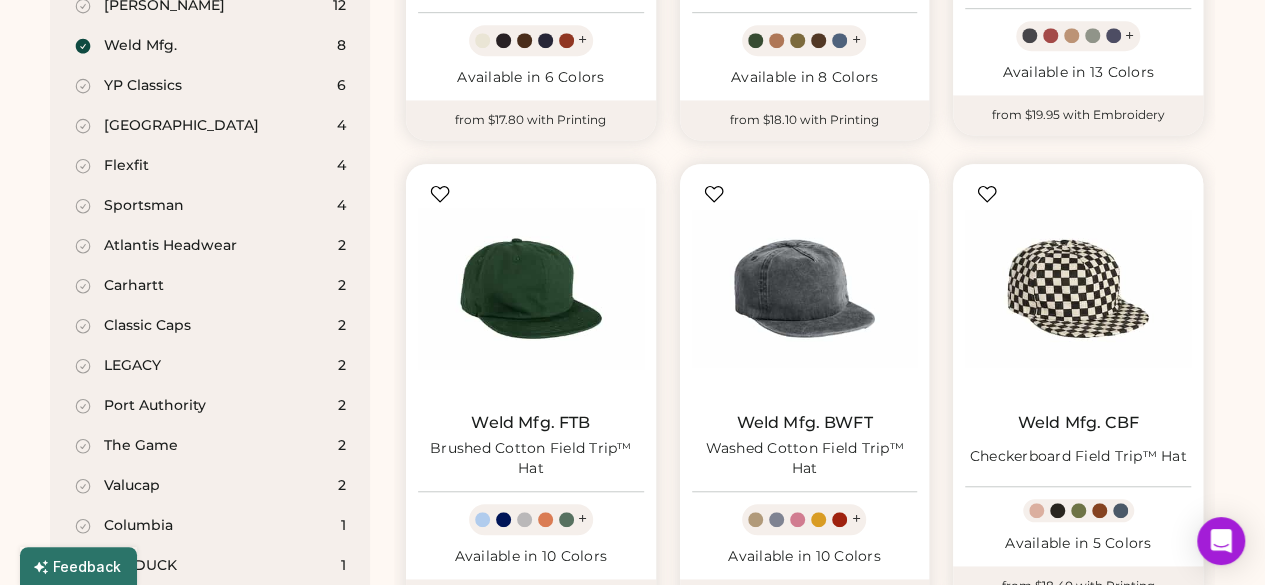 scroll, scrollTop: 542, scrollLeft: 0, axis: vertical 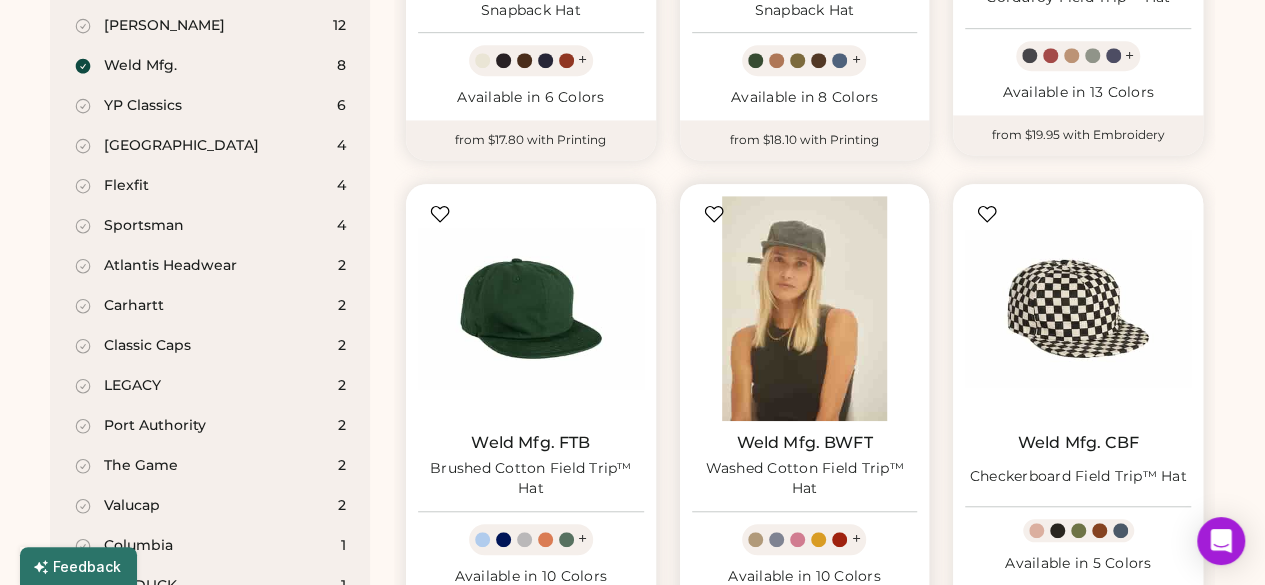 click at bounding box center [805, 309] 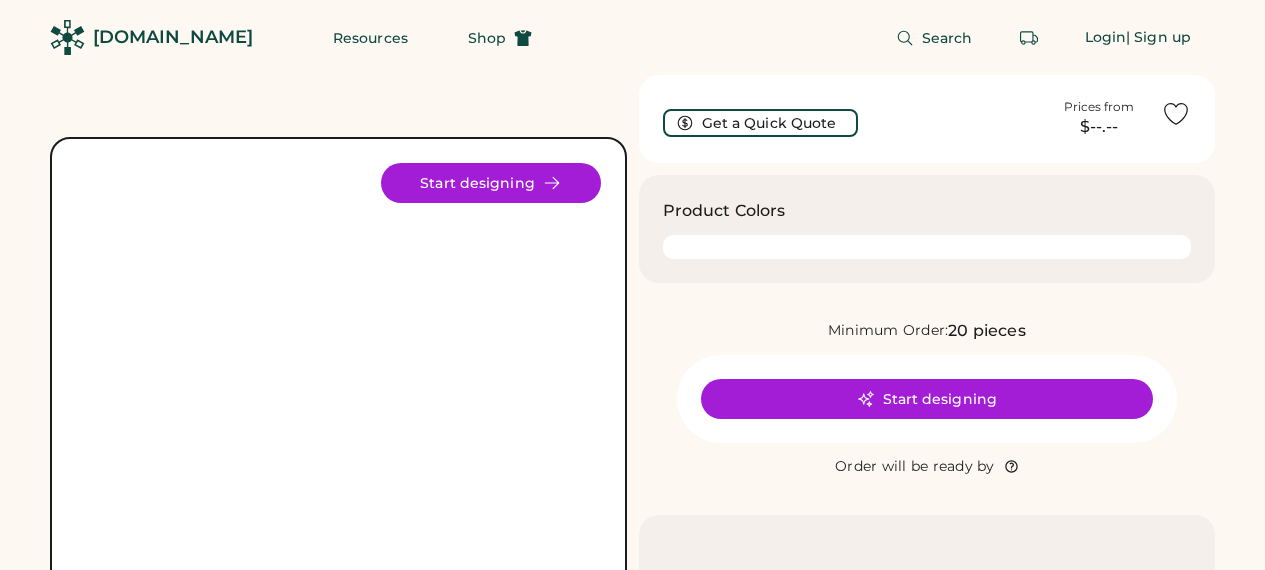 scroll, scrollTop: 0, scrollLeft: 0, axis: both 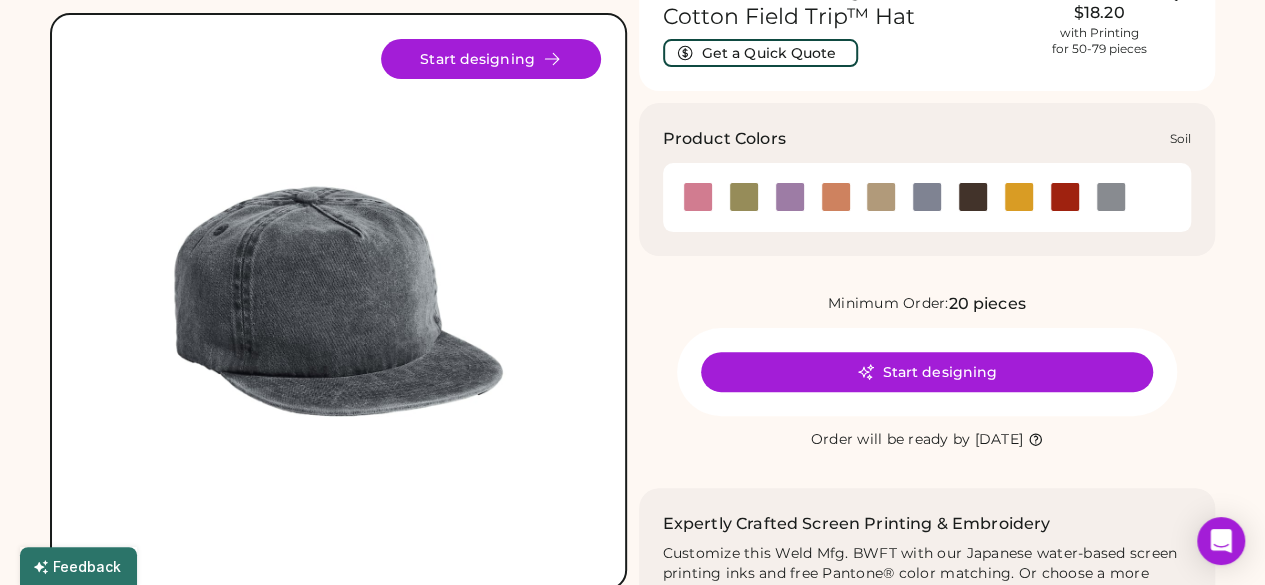 click at bounding box center [973, 197] 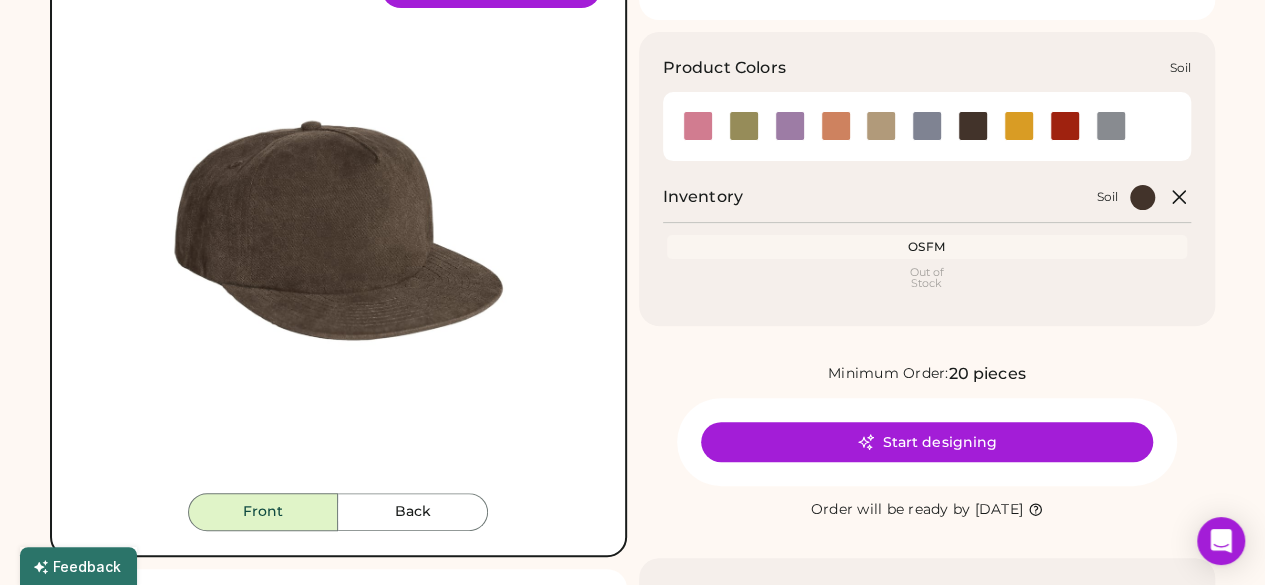 scroll, scrollTop: 136, scrollLeft: 0, axis: vertical 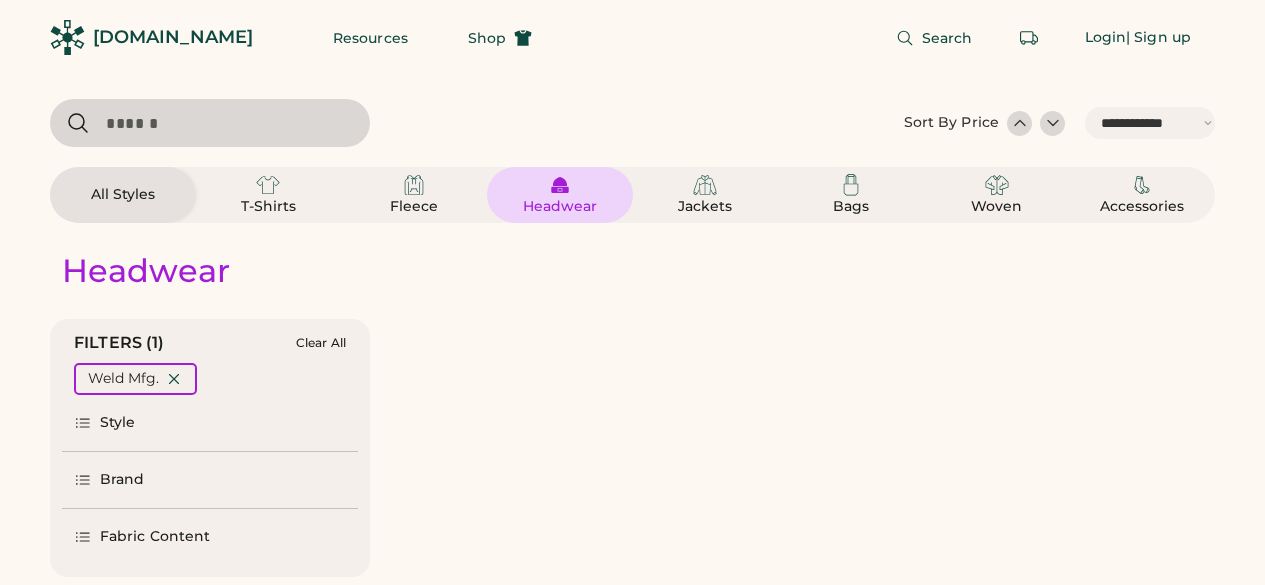 select on "*****" 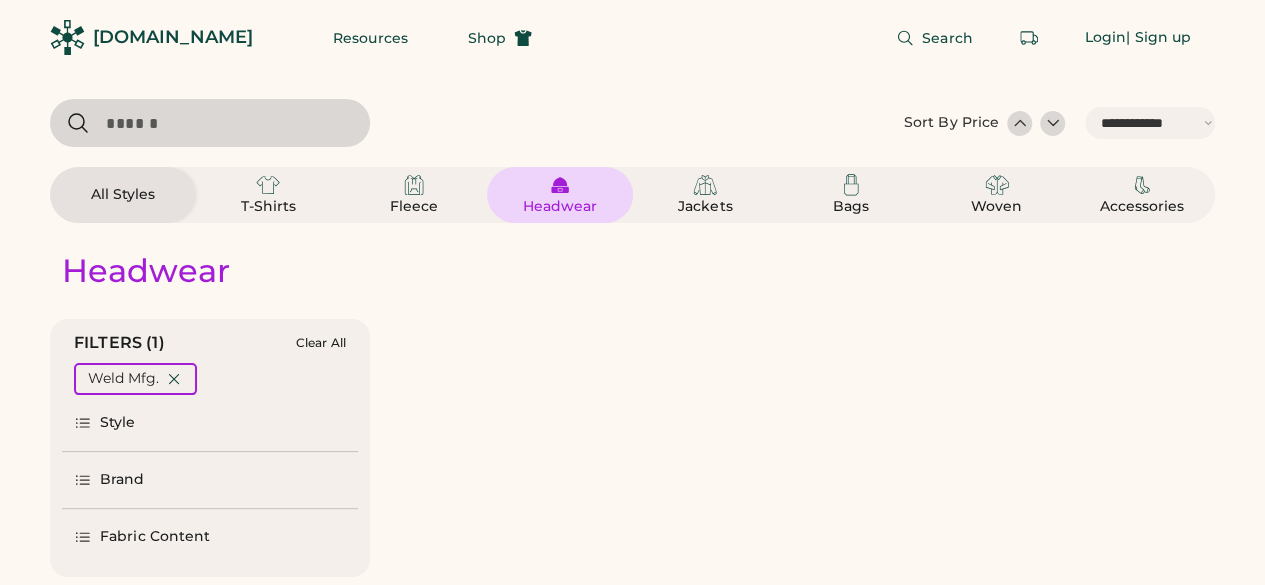 scroll, scrollTop: 0, scrollLeft: 0, axis: both 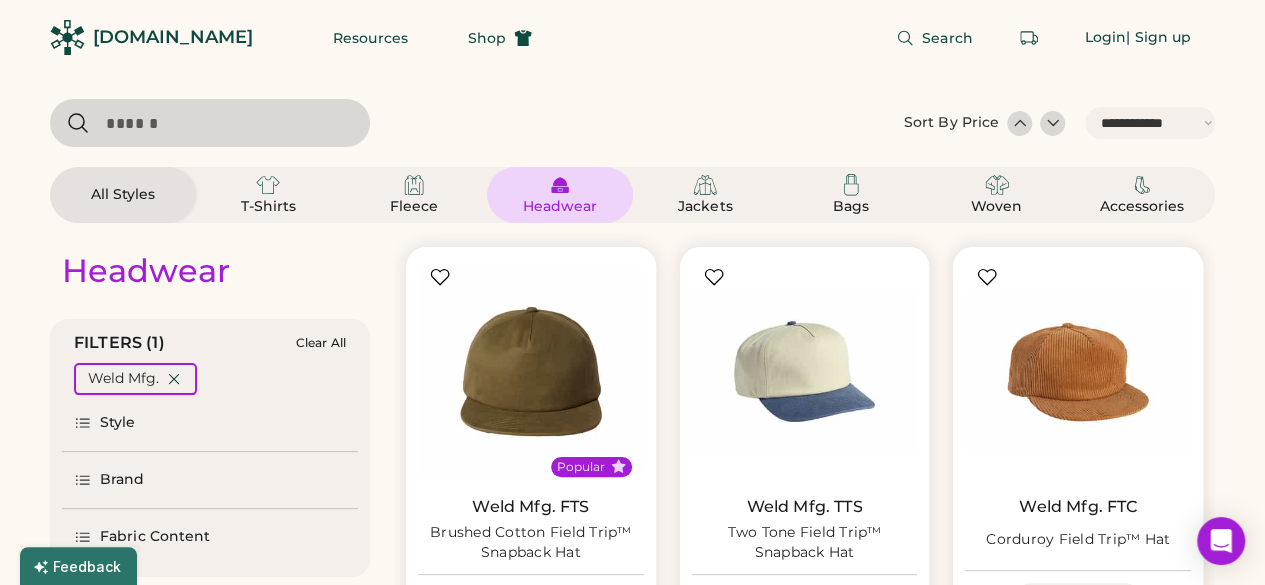 click 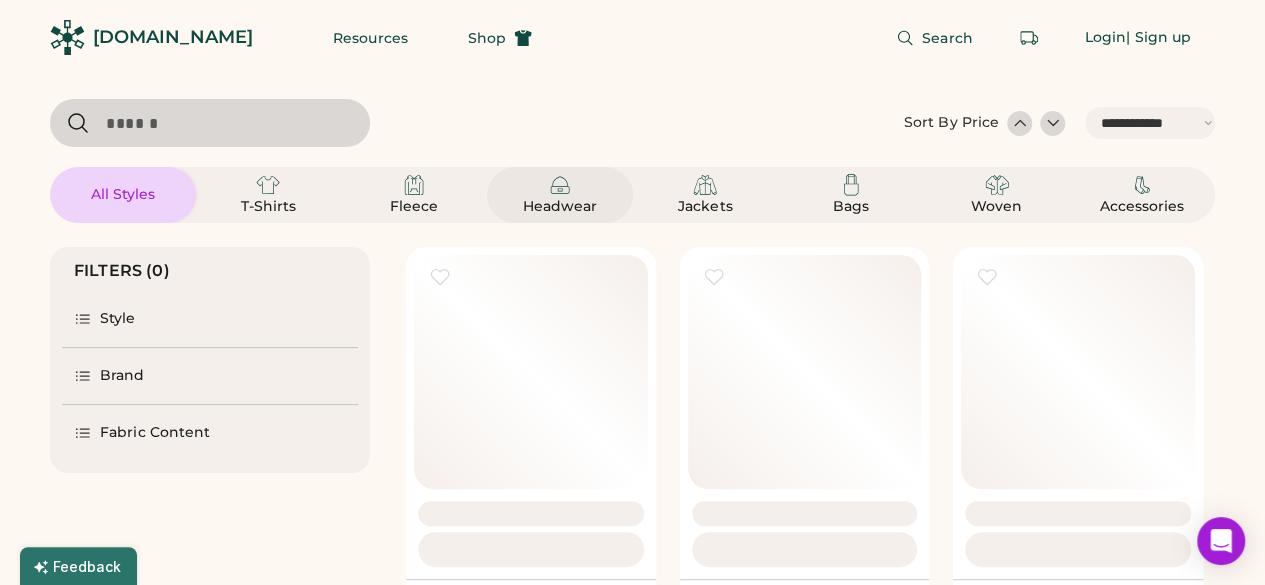 click 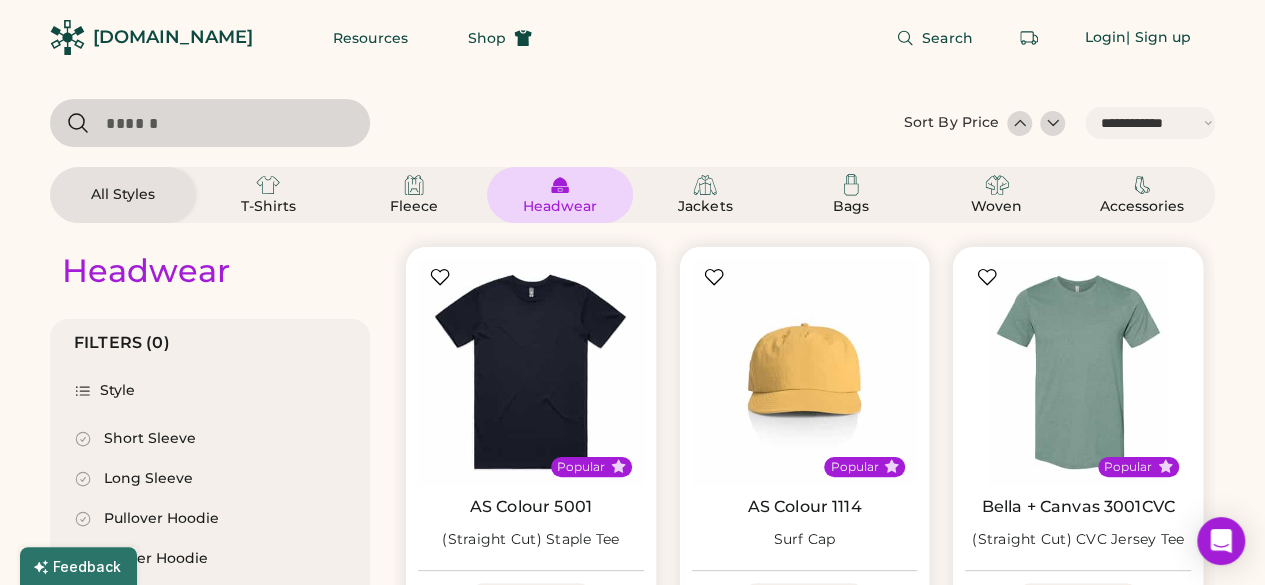 select on "*" 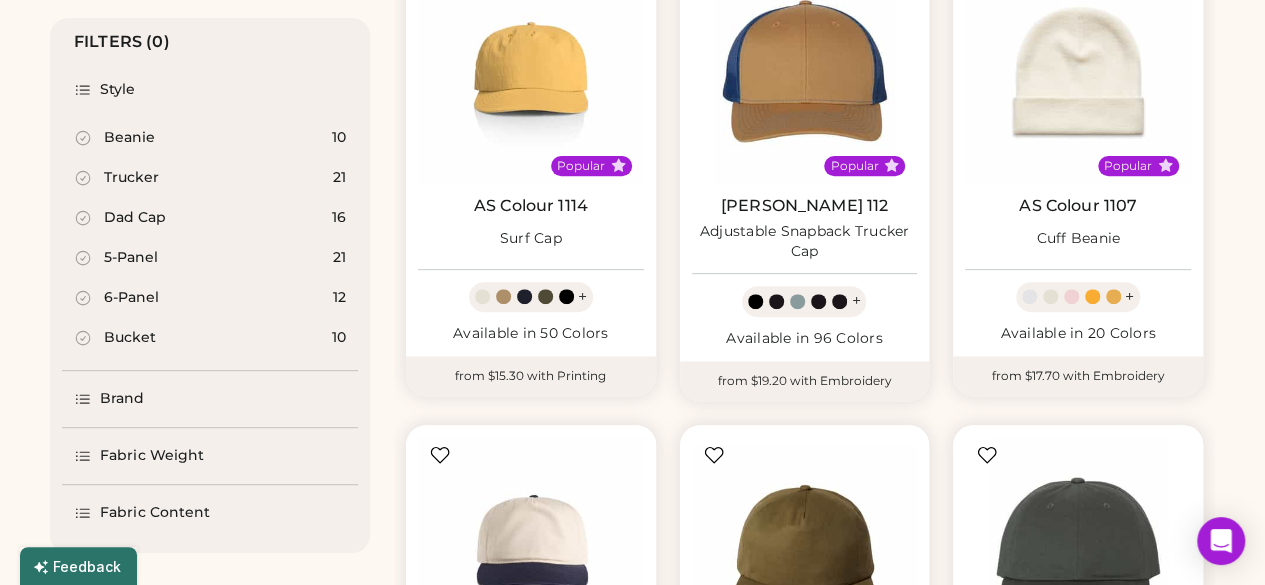 click on "Brand" at bounding box center (210, 399) 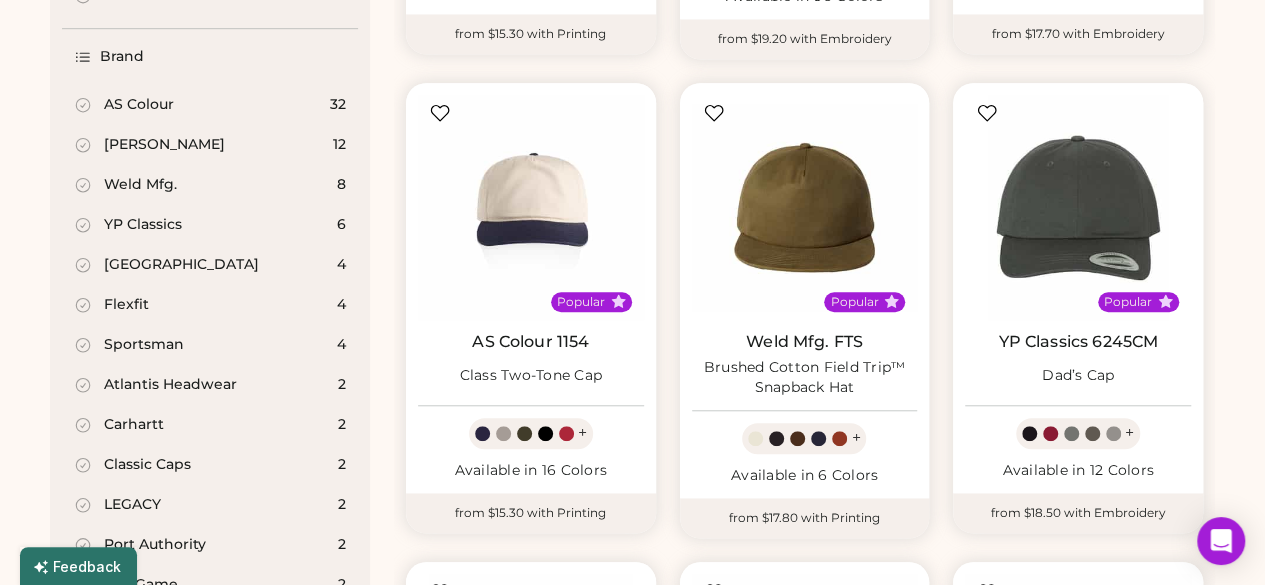 scroll, scrollTop: 621, scrollLeft: 0, axis: vertical 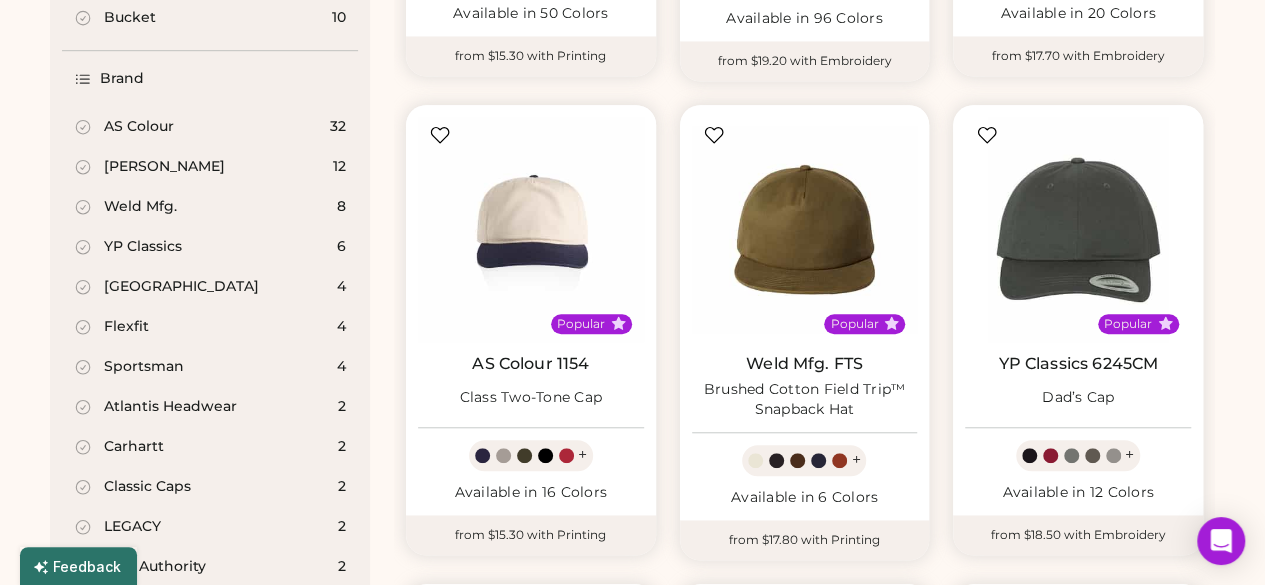 click on "YP Classics 6" at bounding box center (210, 247) 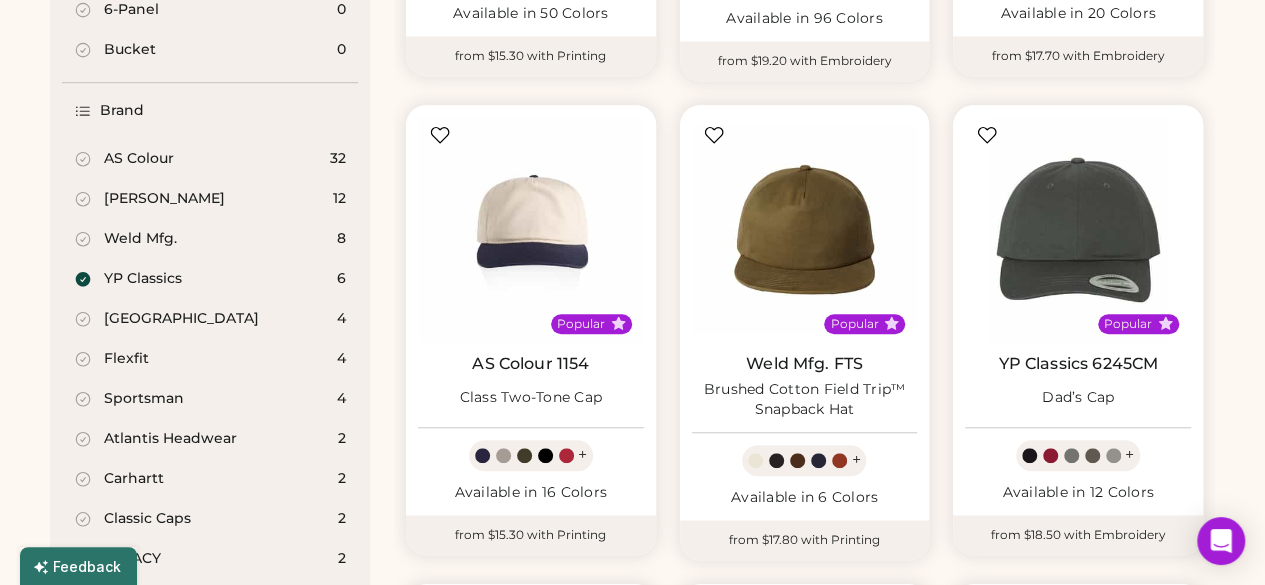 scroll, scrollTop: 653, scrollLeft: 0, axis: vertical 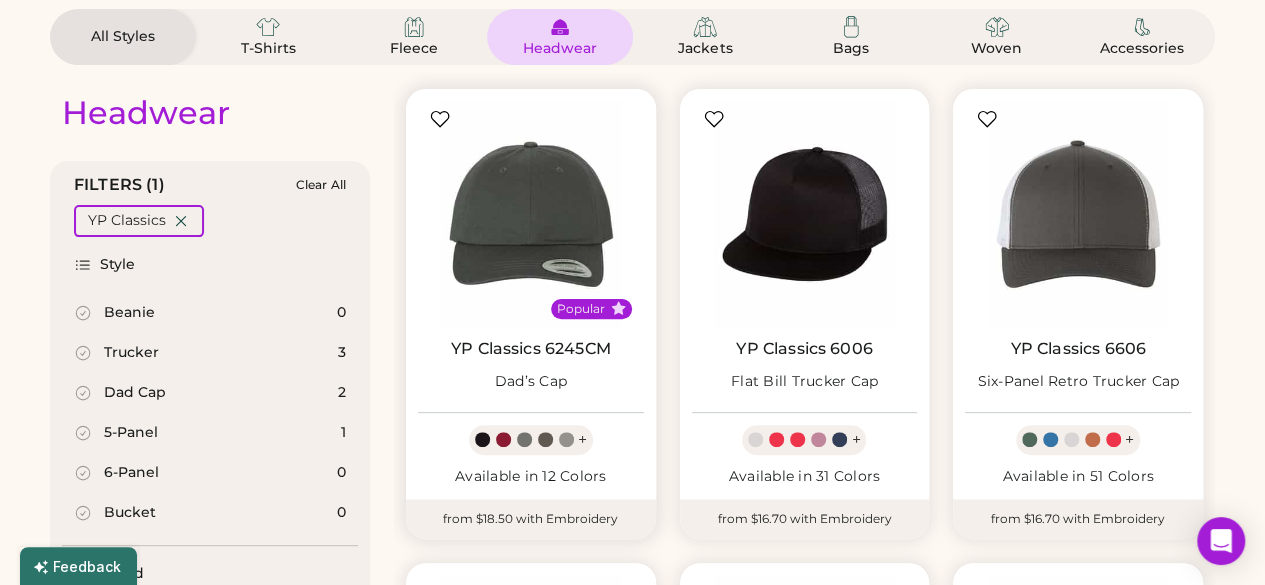 click at bounding box center (531, 214) 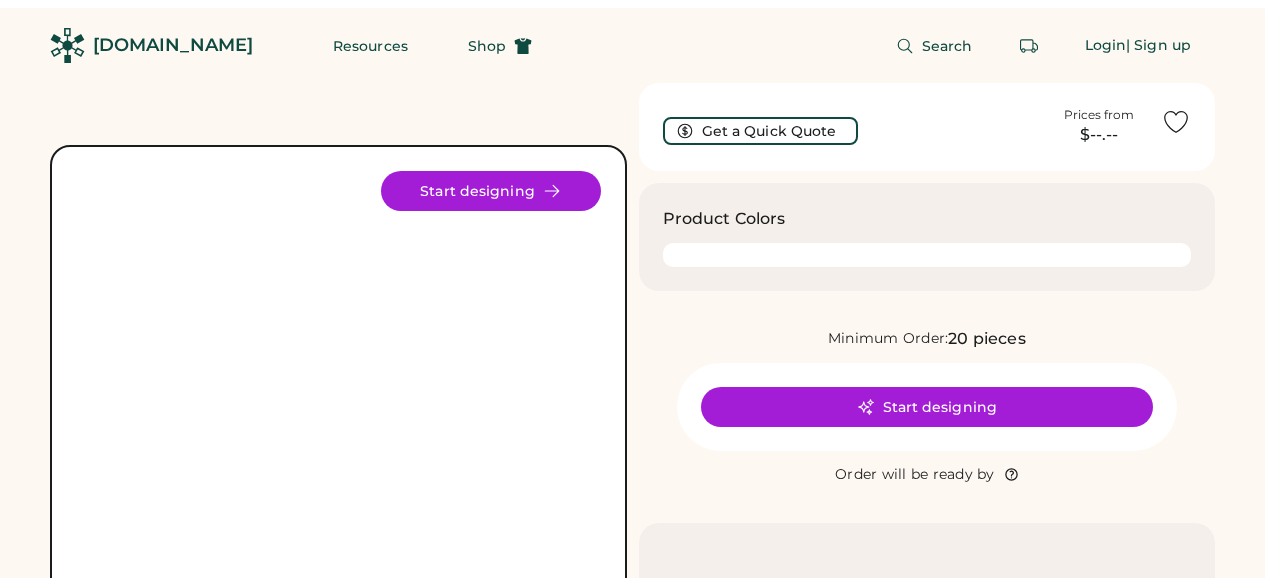 scroll, scrollTop: 0, scrollLeft: 0, axis: both 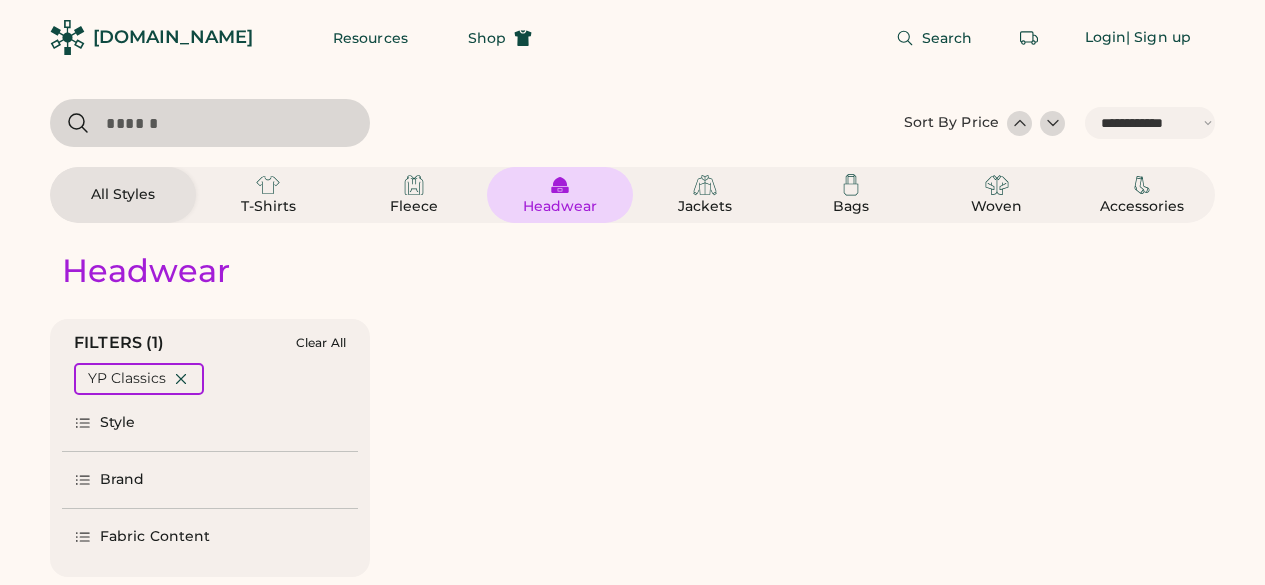 select on "*****" 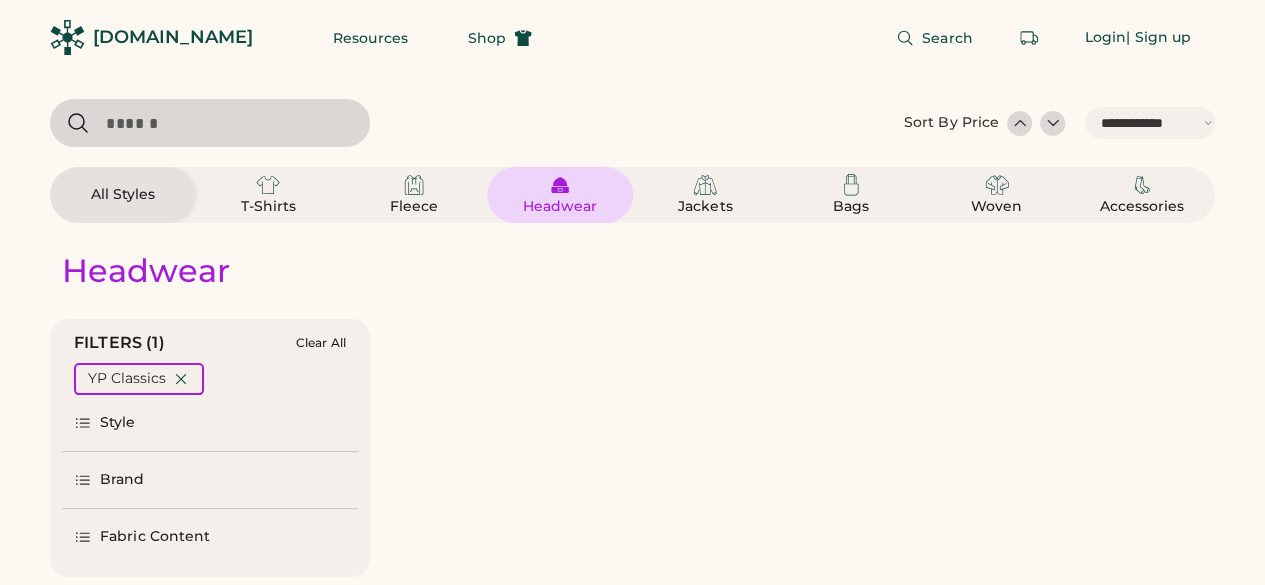 scroll, scrollTop: 0, scrollLeft: 0, axis: both 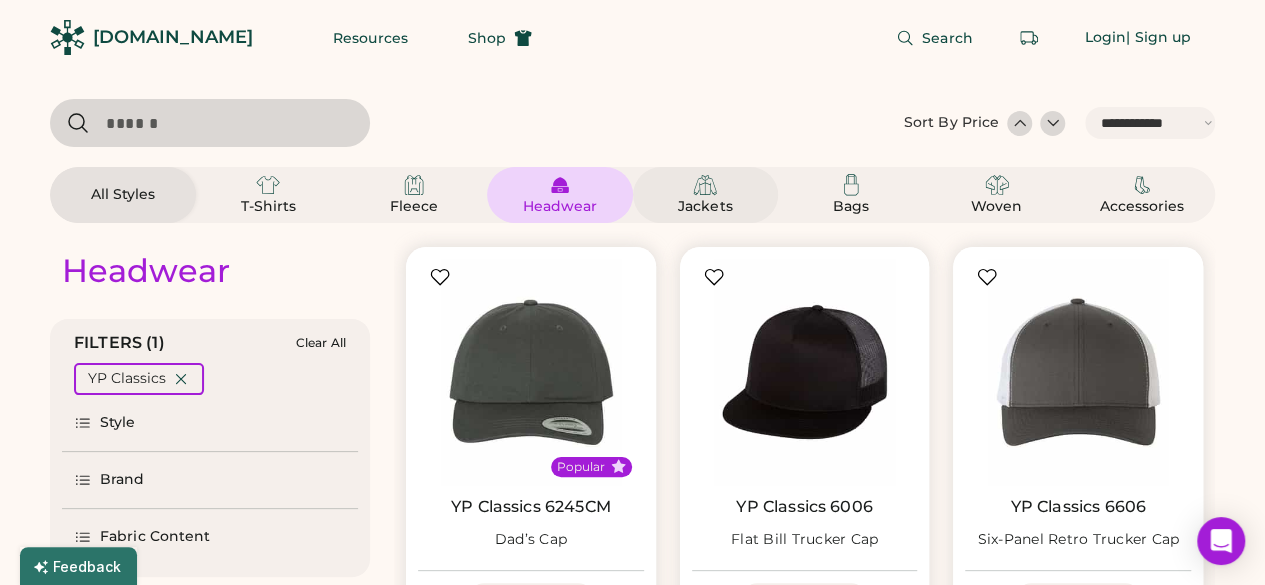 click on "Jackets" at bounding box center (705, 207) 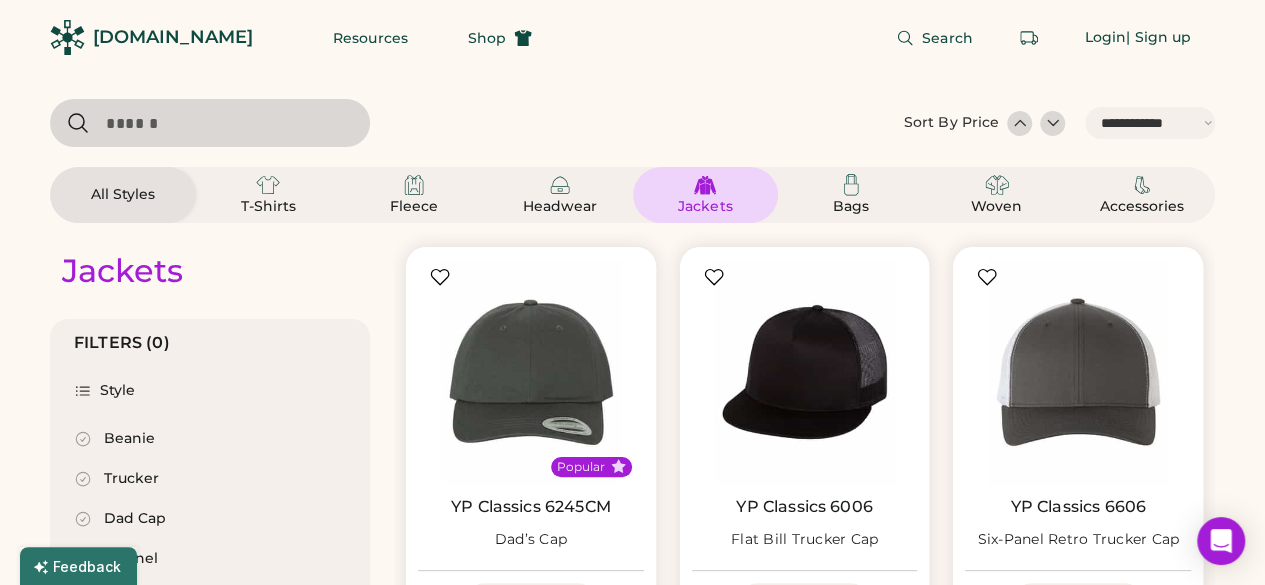 select on "*" 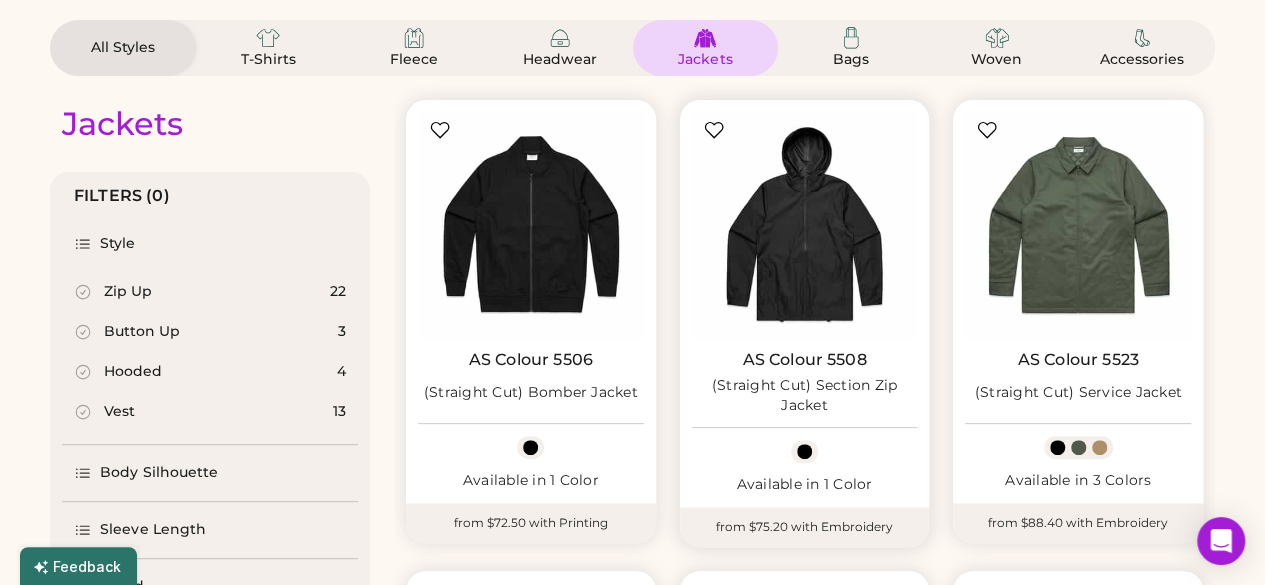 scroll, scrollTop: 0, scrollLeft: 0, axis: both 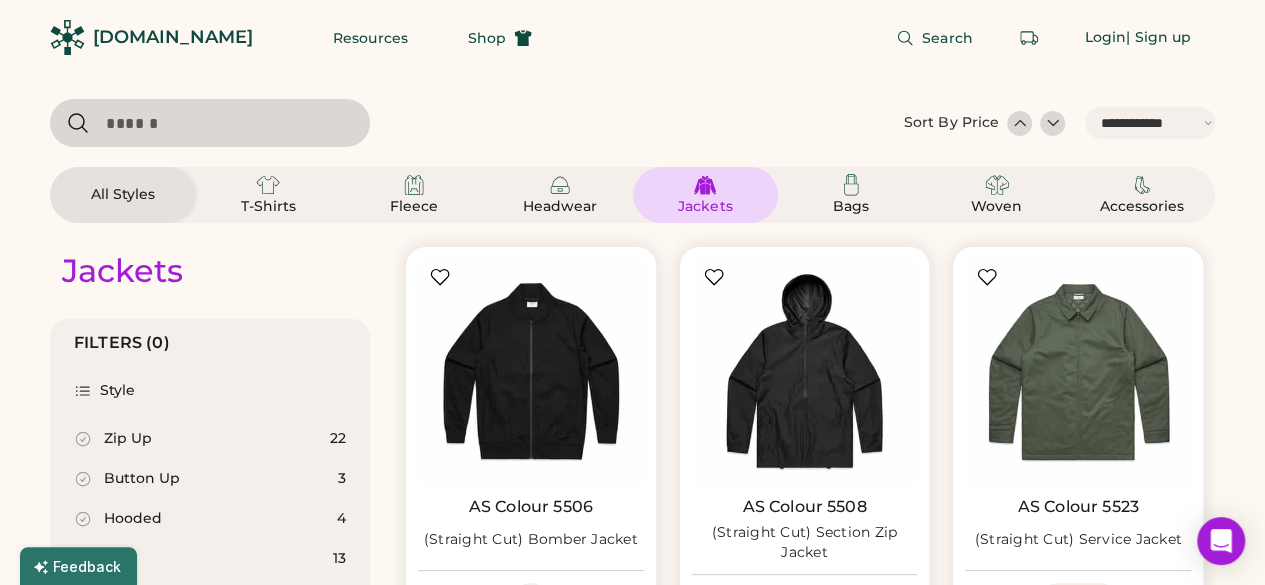 click on "[DOMAIN_NAME]" at bounding box center [173, 37] 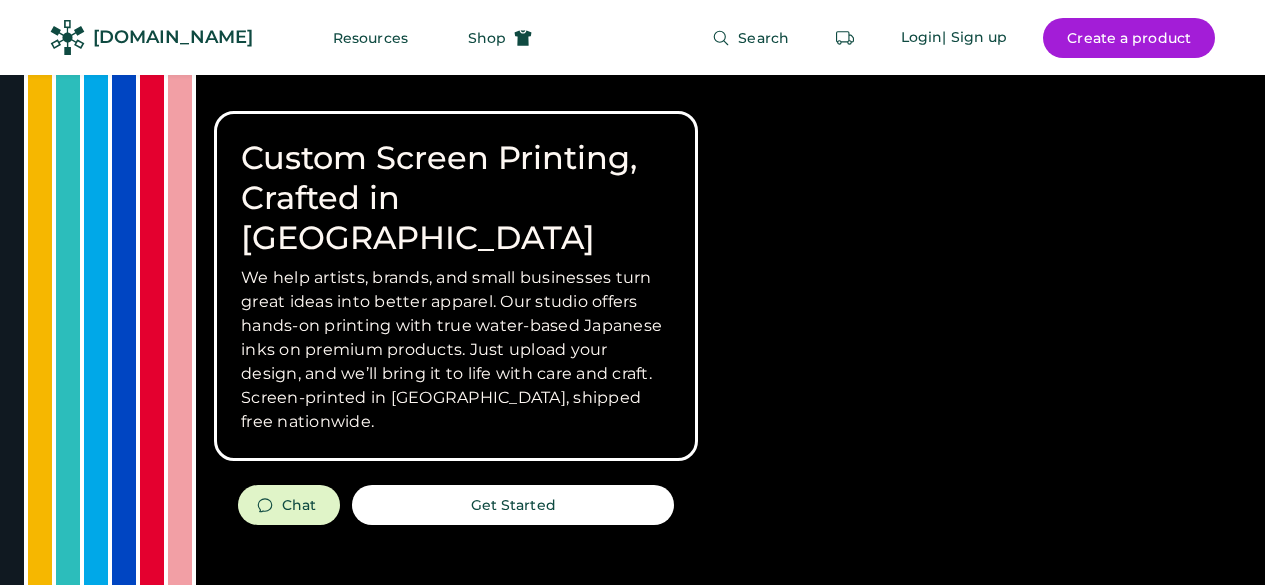scroll, scrollTop: 0, scrollLeft: 0, axis: both 